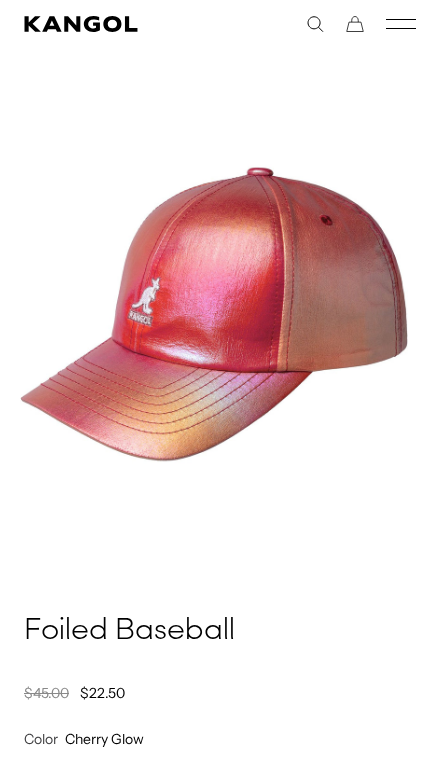 scroll, scrollTop: 76, scrollLeft: 0, axis: vertical 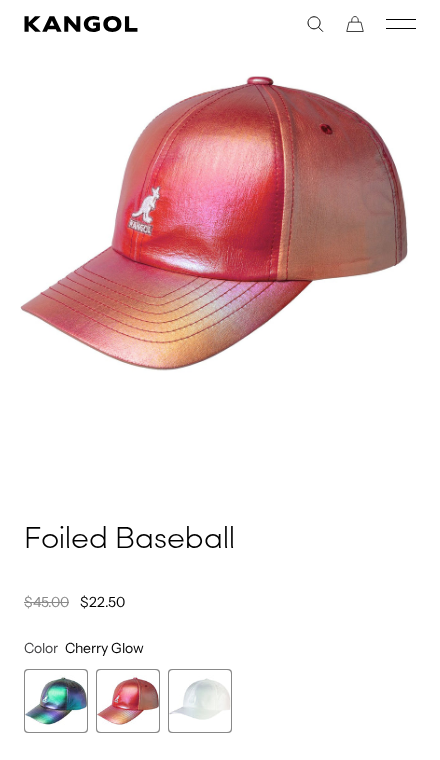 click at bounding box center (200, 701) 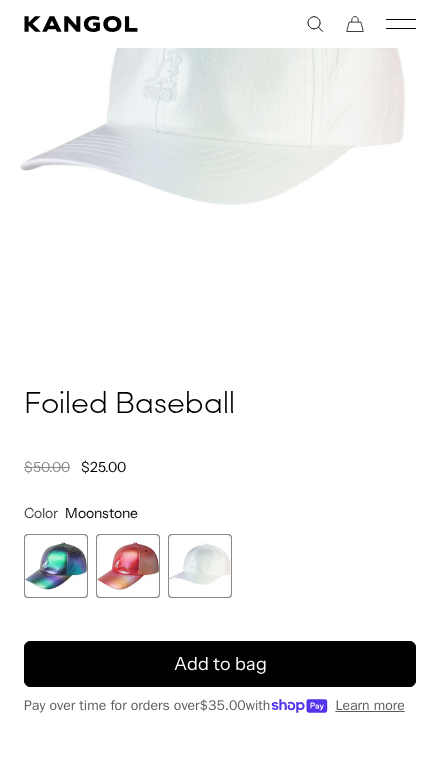 scroll, scrollTop: 335, scrollLeft: 0, axis: vertical 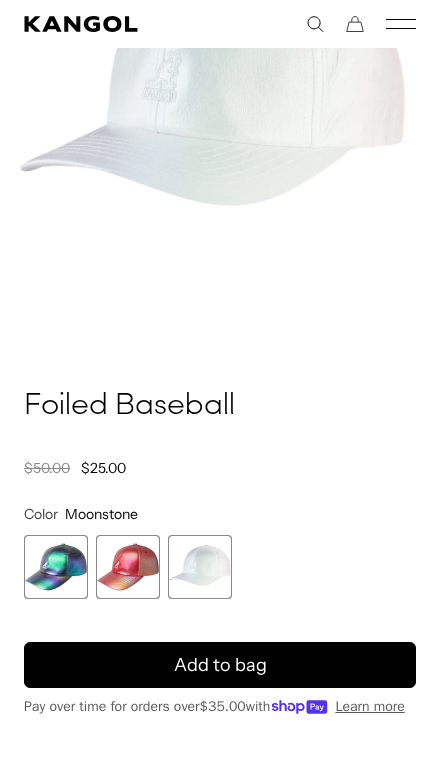 click on "Add to bag" at bounding box center (220, 665) 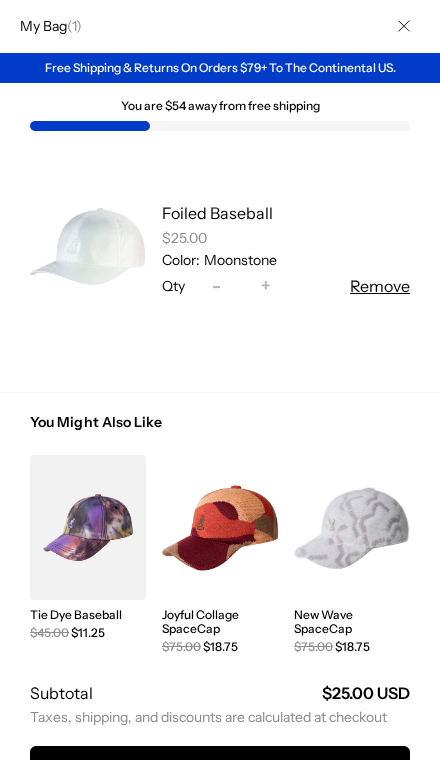 scroll, scrollTop: 368, scrollLeft: 0, axis: vertical 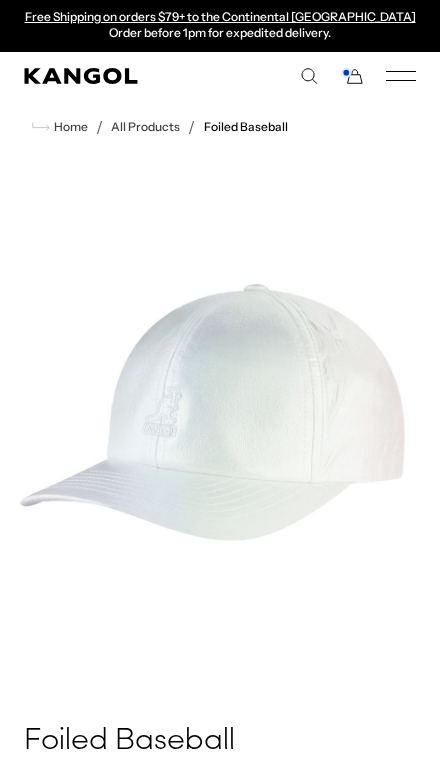 click 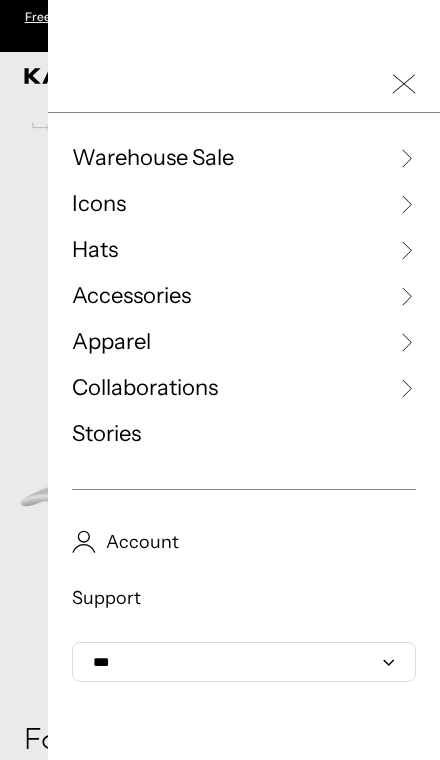 click 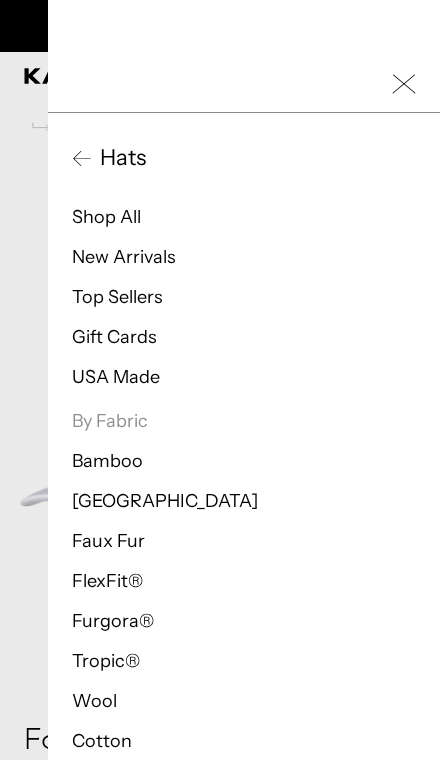 scroll, scrollTop: 0, scrollLeft: 0, axis: both 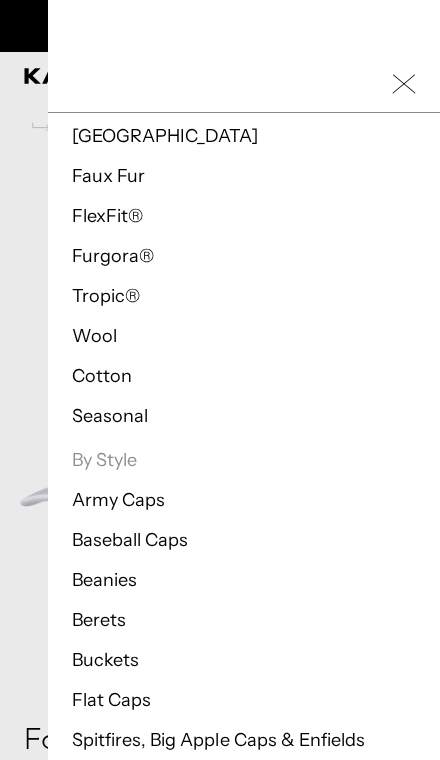 click on "Baseball Caps" at bounding box center [130, 540] 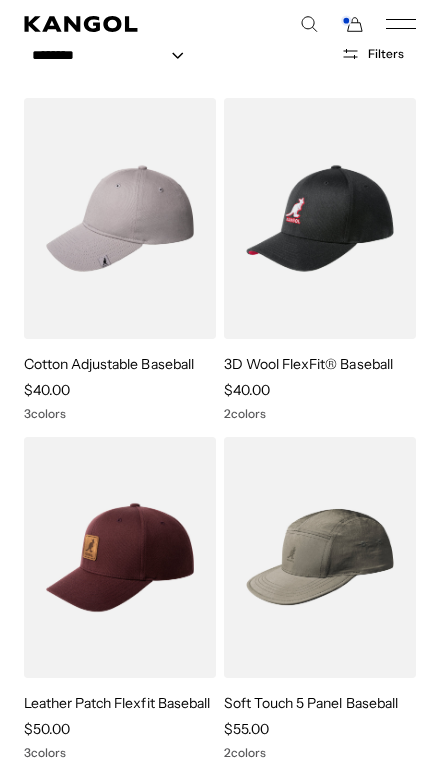 scroll, scrollTop: 421, scrollLeft: 0, axis: vertical 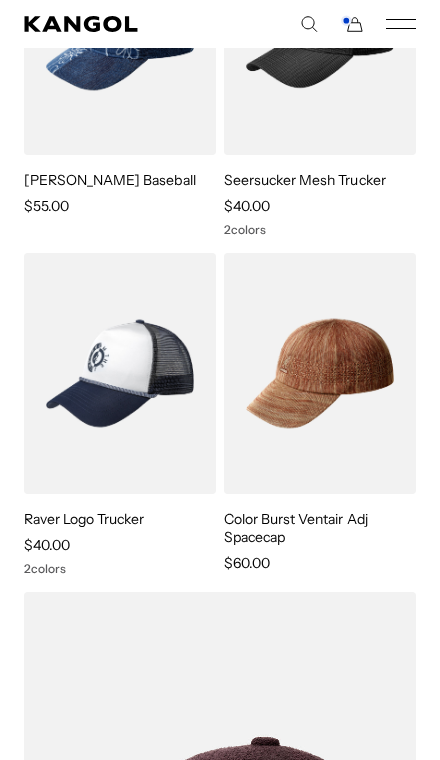 click on "Color Burst Ventair Adj Spacecap" at bounding box center (296, 528) 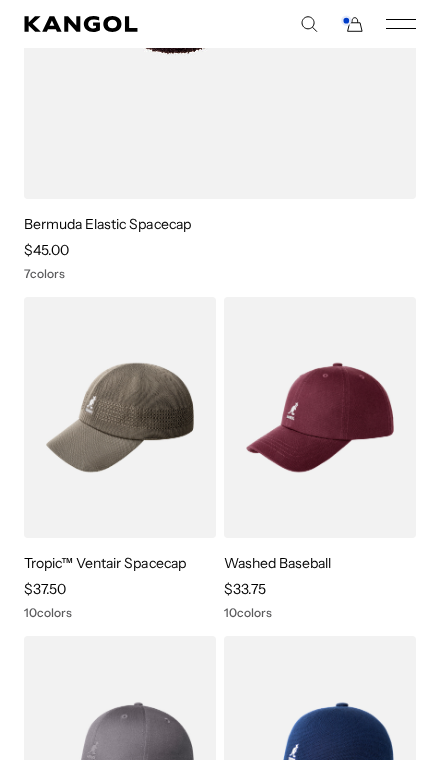 scroll, scrollTop: 2924, scrollLeft: 0, axis: vertical 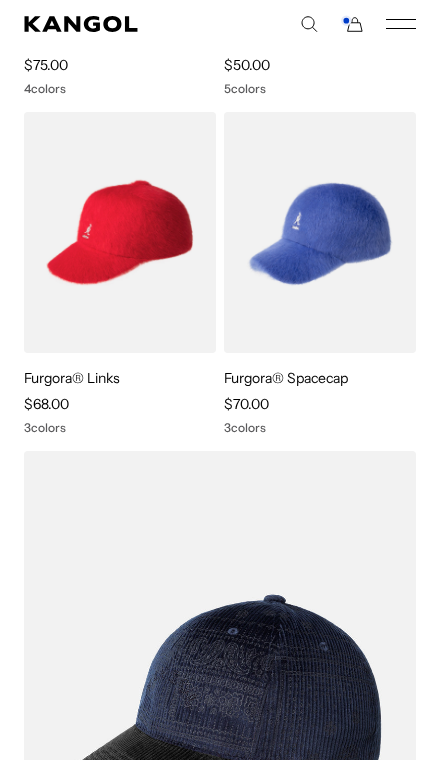 click on "Furgora® Links" at bounding box center [72, 378] 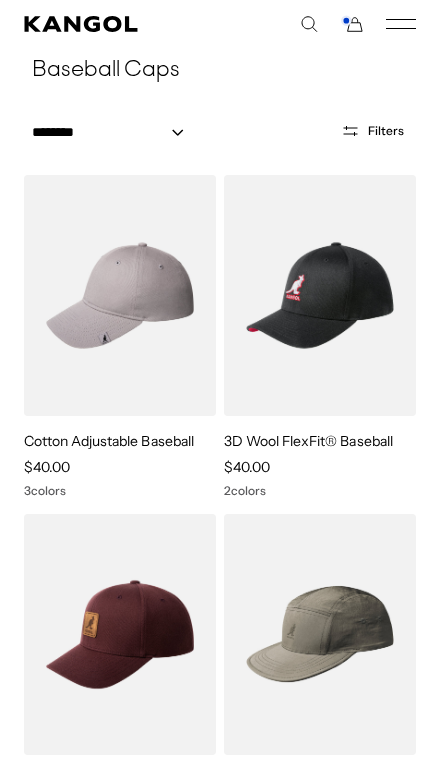 scroll, scrollTop: 0, scrollLeft: 0, axis: both 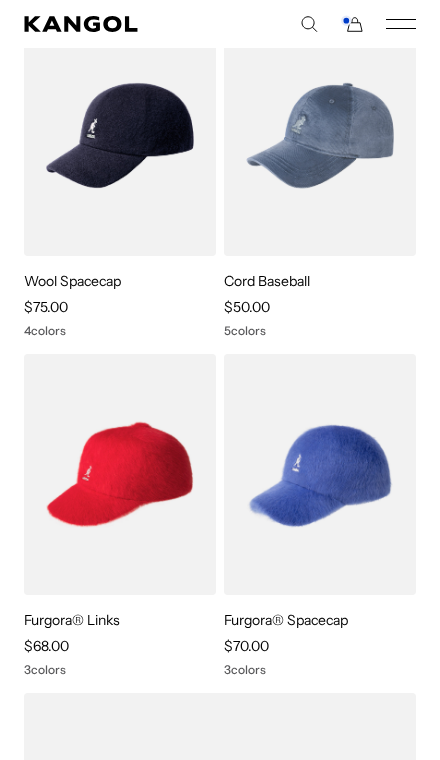 click at bounding box center [0, 0] 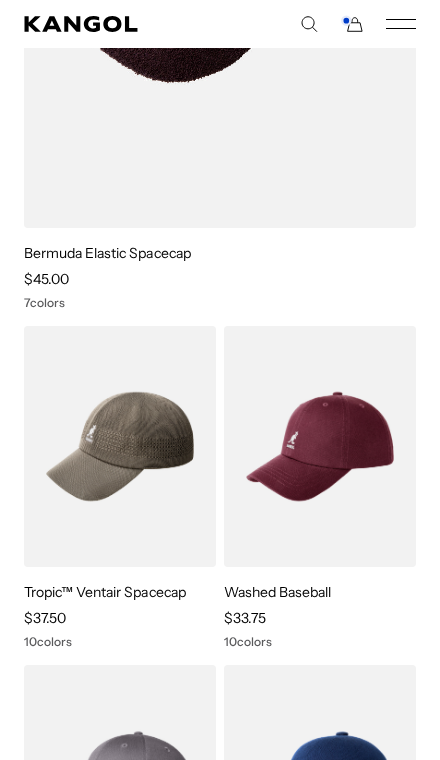 scroll, scrollTop: 2549, scrollLeft: 0, axis: vertical 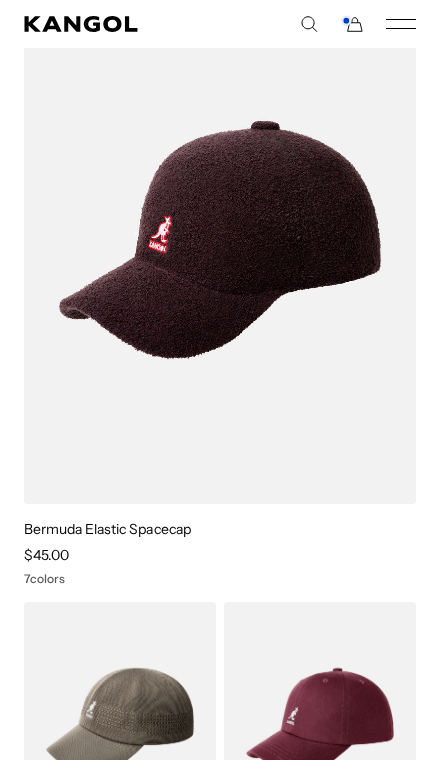 click on "Bermuda Elastic Spacecap" at bounding box center [107, 529] 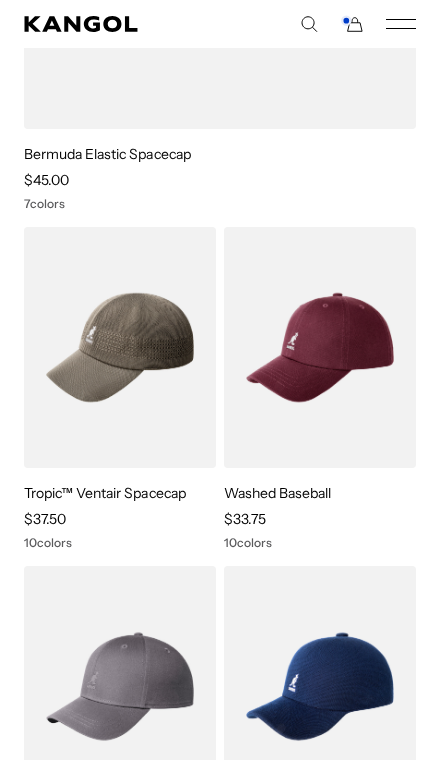 scroll, scrollTop: 2840, scrollLeft: 0, axis: vertical 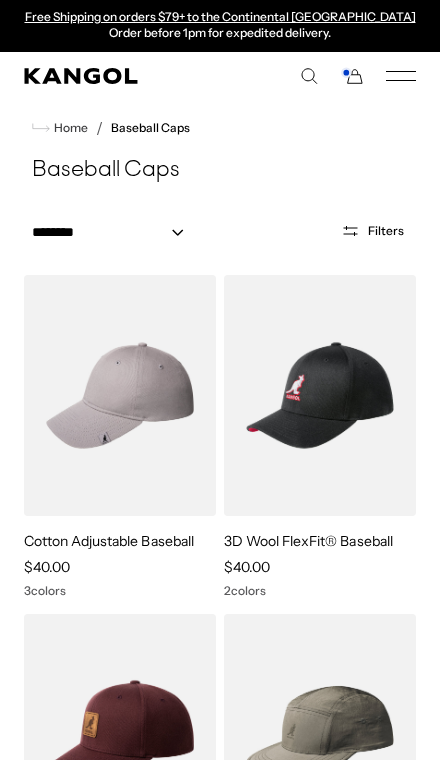 click 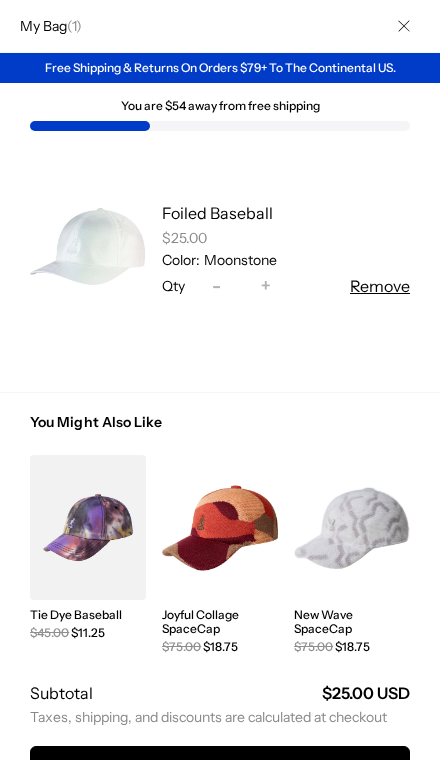 click at bounding box center (404, 26) 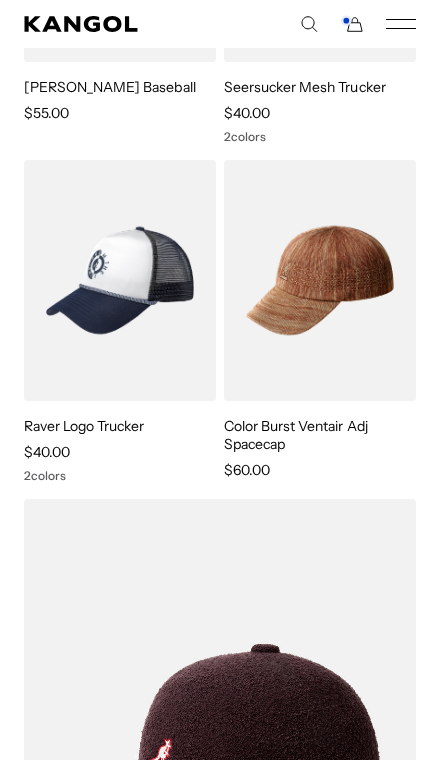 click on "Color Burst Ventair Adj Spacecap" at bounding box center (296, 435) 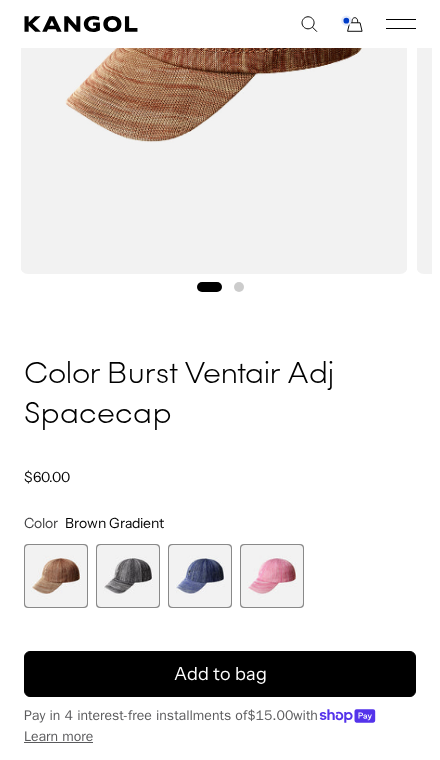 scroll, scrollTop: 0, scrollLeft: 0, axis: both 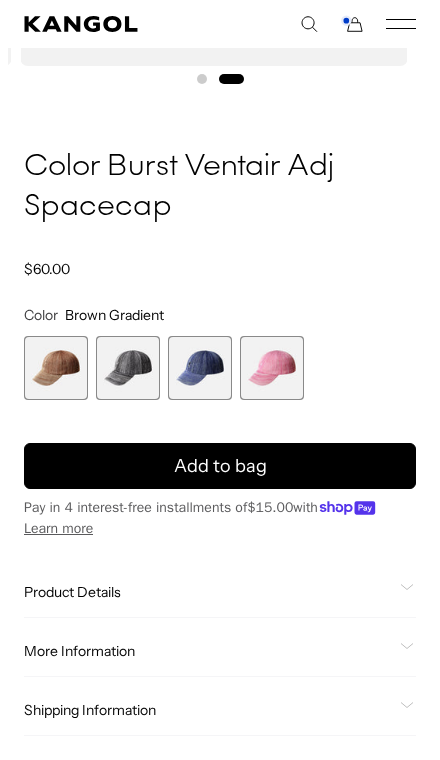 click on "Add to bag" at bounding box center (220, 466) 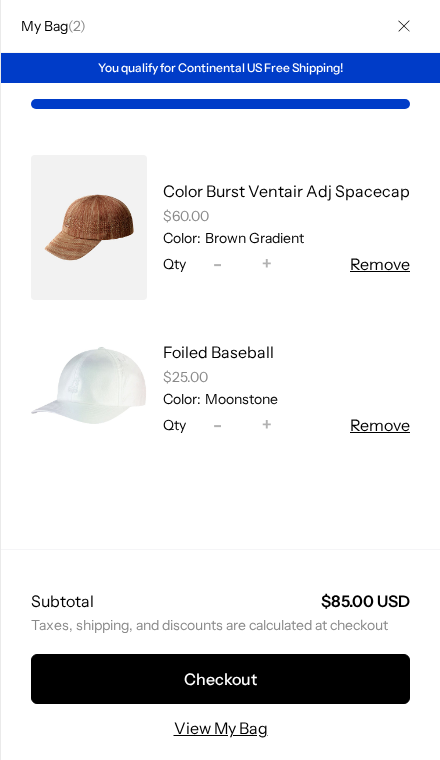click at bounding box center [404, 26] 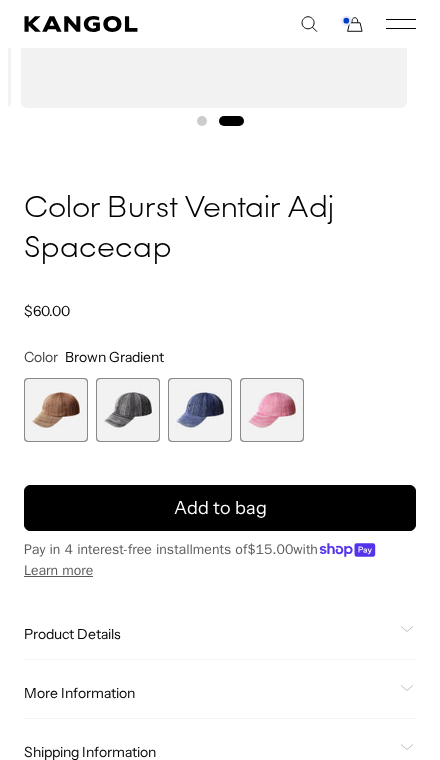 scroll, scrollTop: 211, scrollLeft: 0, axis: vertical 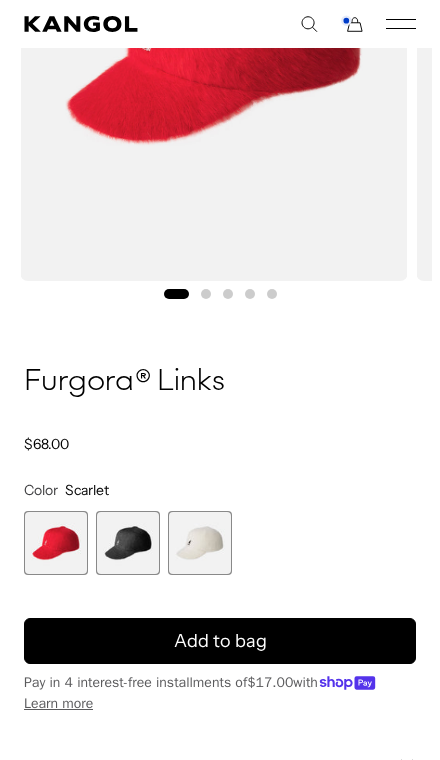 click at bounding box center [200, 543] 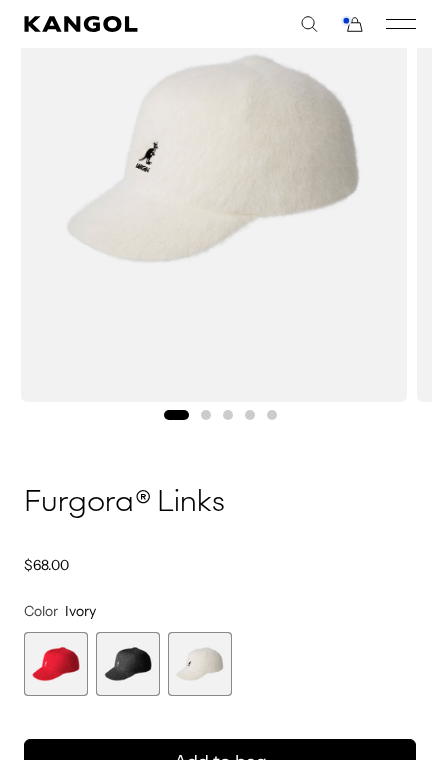 scroll, scrollTop: 262, scrollLeft: 0, axis: vertical 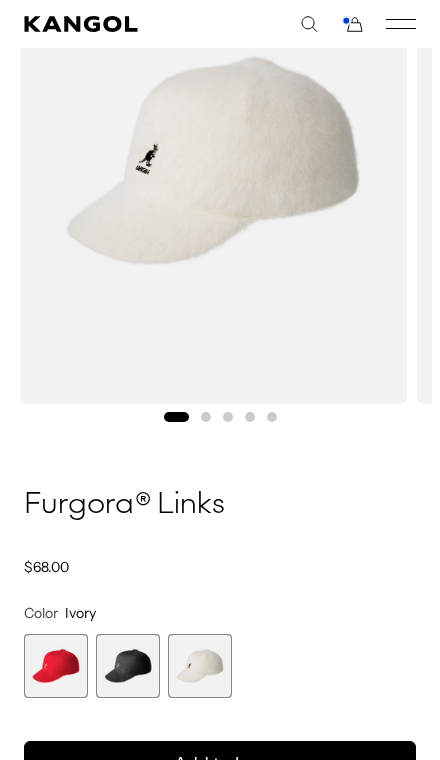 click at bounding box center (56, 666) 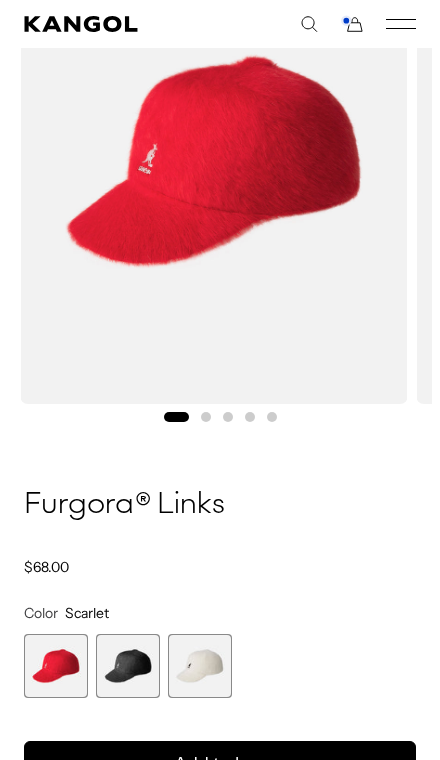 click at bounding box center (128, 666) 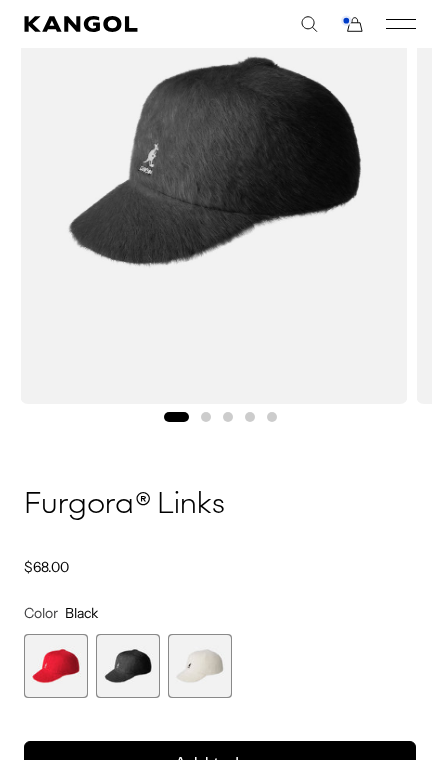 scroll, scrollTop: 0, scrollLeft: 0, axis: both 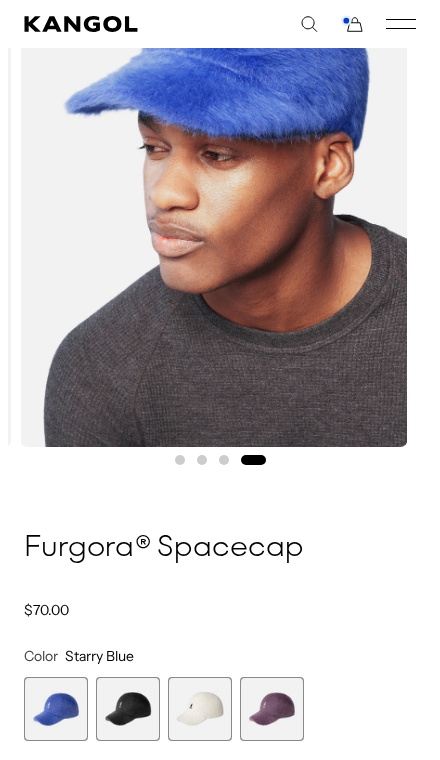 click at bounding box center [200, 709] 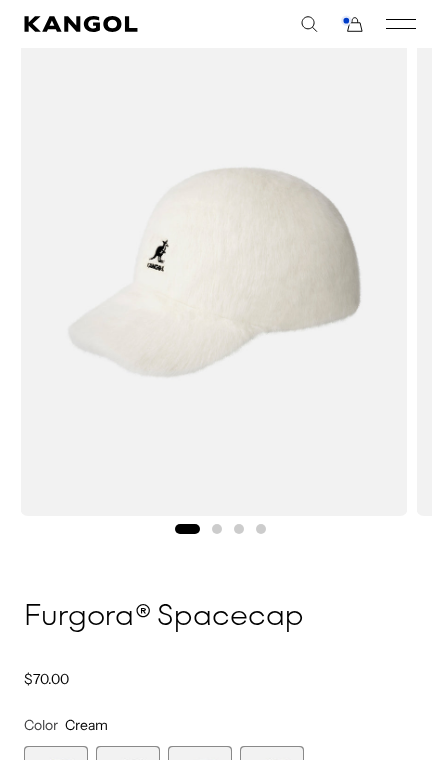 scroll, scrollTop: 75, scrollLeft: 0, axis: vertical 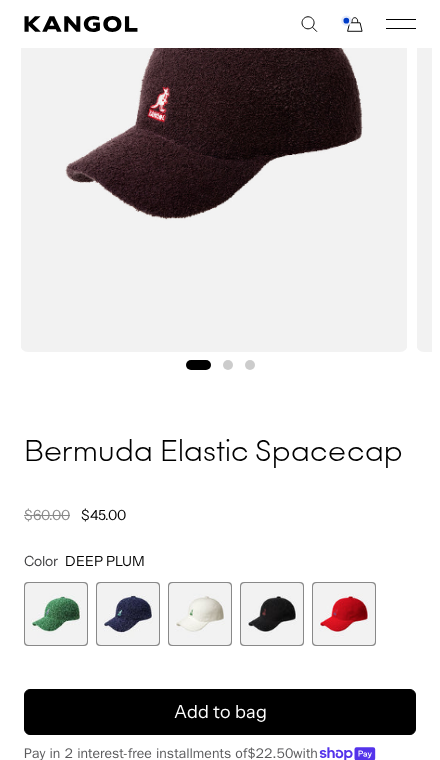click at bounding box center (344, 614) 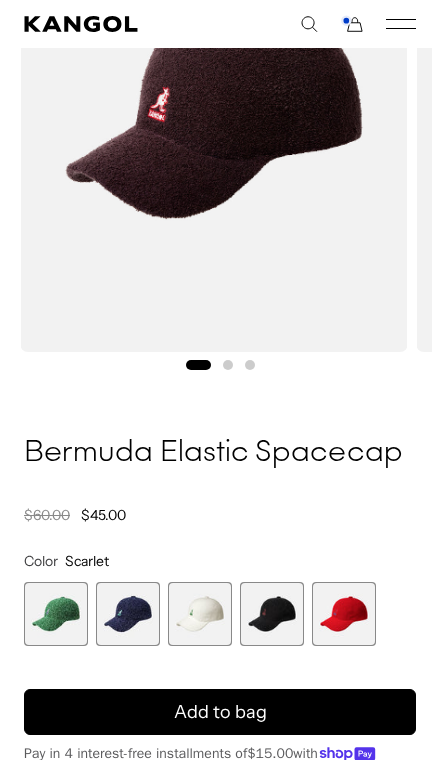 scroll, scrollTop: 0, scrollLeft: 392, axis: horizontal 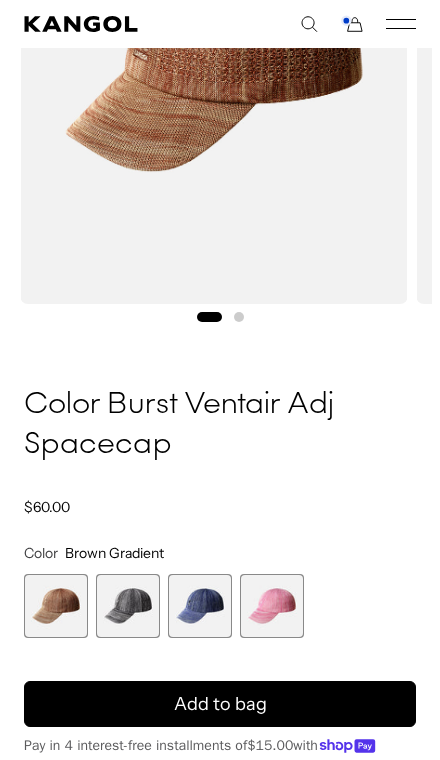click at bounding box center [56, 606] 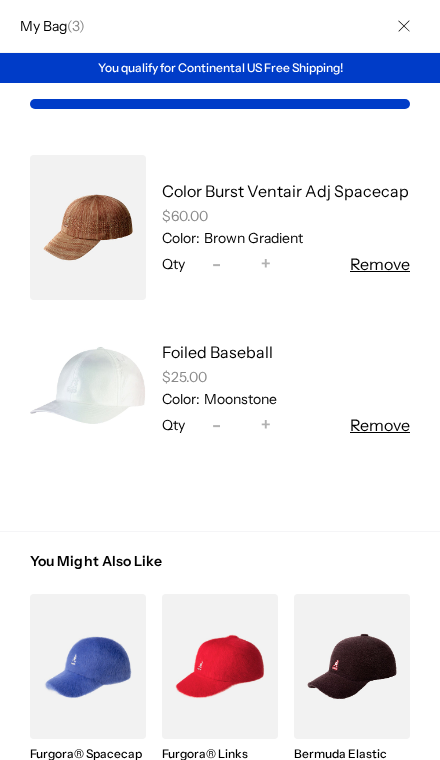click on "Decrease quantity for Color Burst Ventair Adj Spacecap
-" at bounding box center (216, 264) 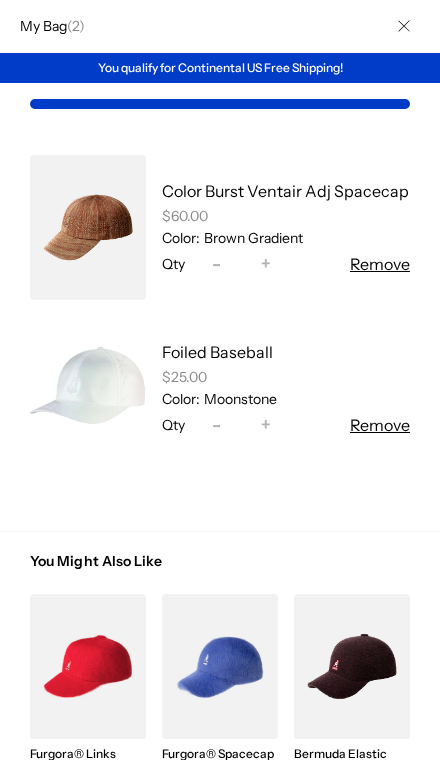scroll, scrollTop: -4, scrollLeft: 0, axis: vertical 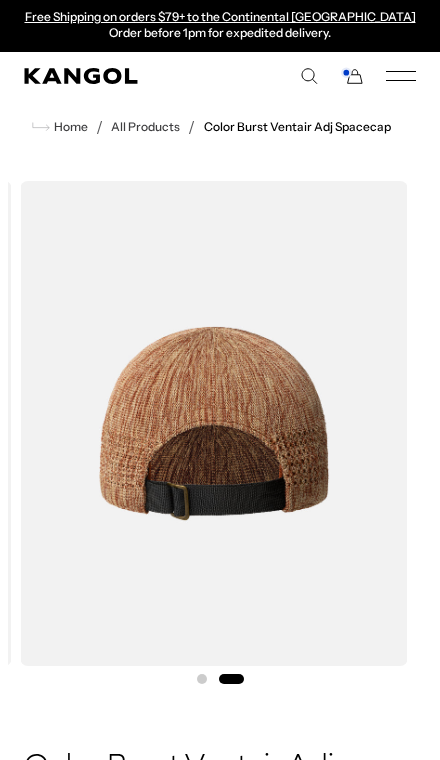 click 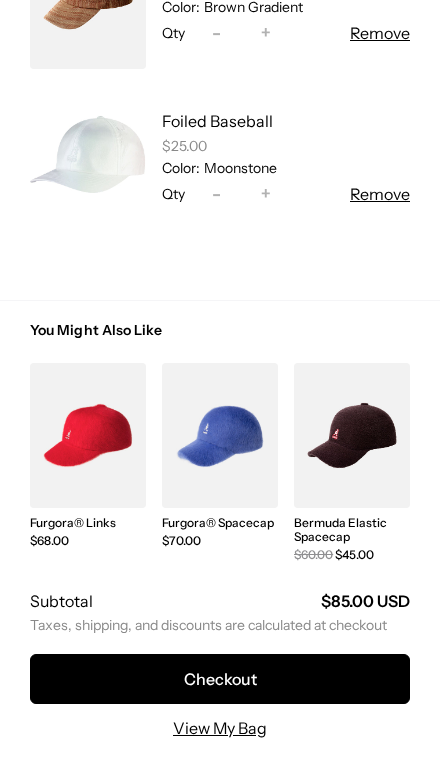 scroll, scrollTop: 272, scrollLeft: 0, axis: vertical 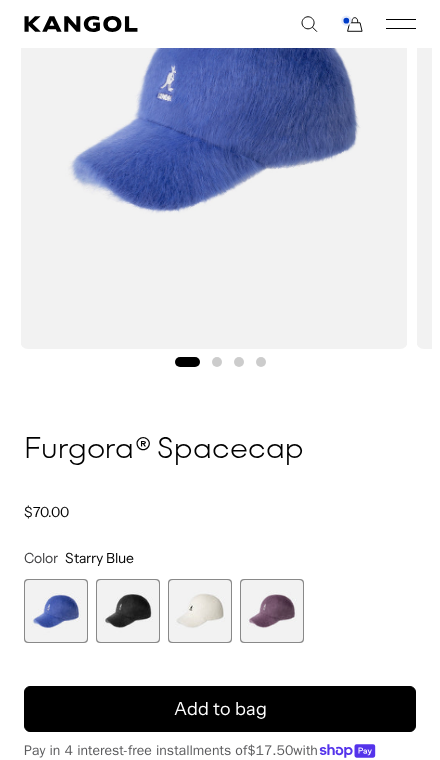 click at bounding box center (200, 611) 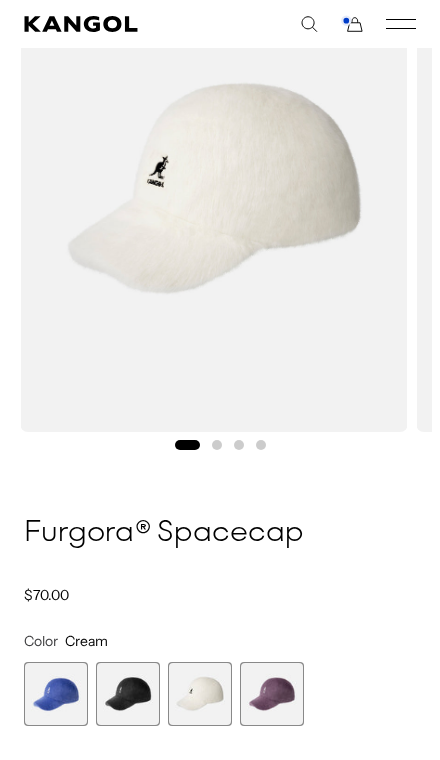 scroll, scrollTop: 173, scrollLeft: 0, axis: vertical 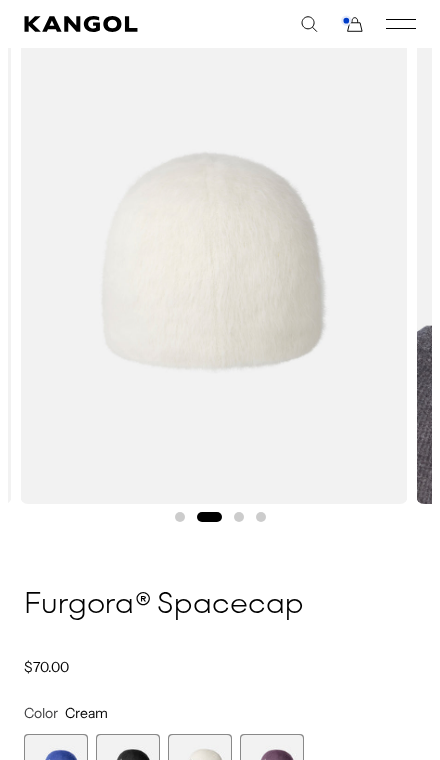 click 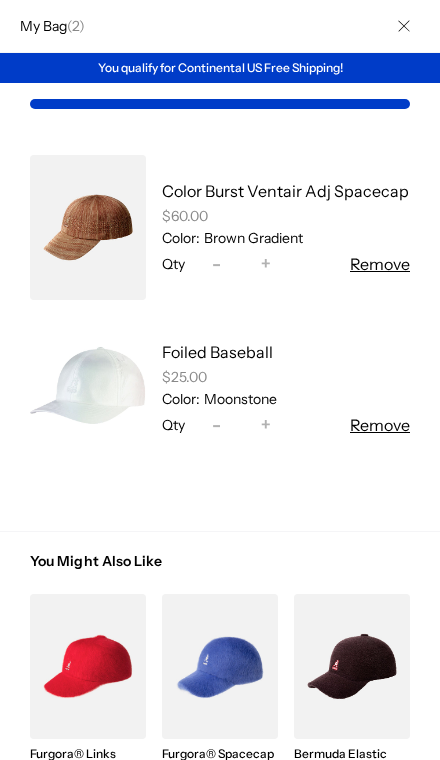 click 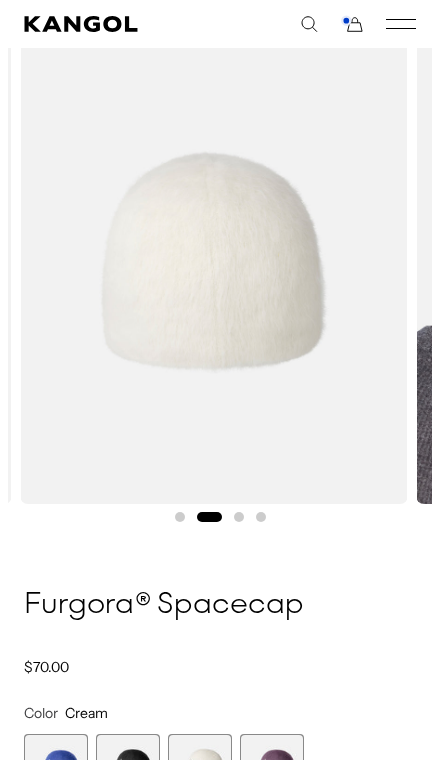 scroll, scrollTop: 0, scrollLeft: 0, axis: both 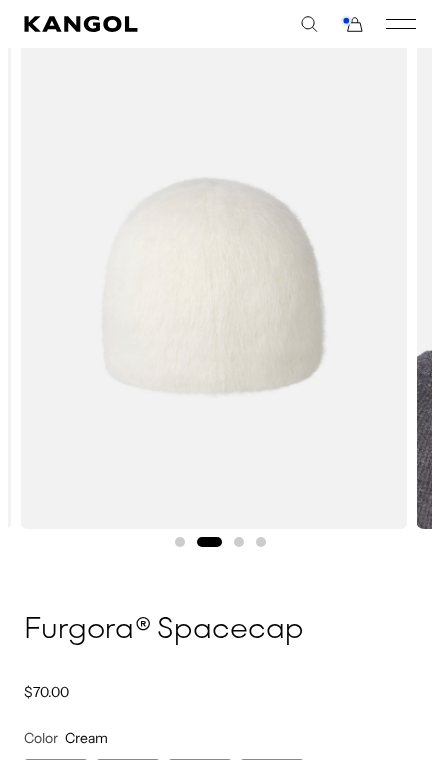 click 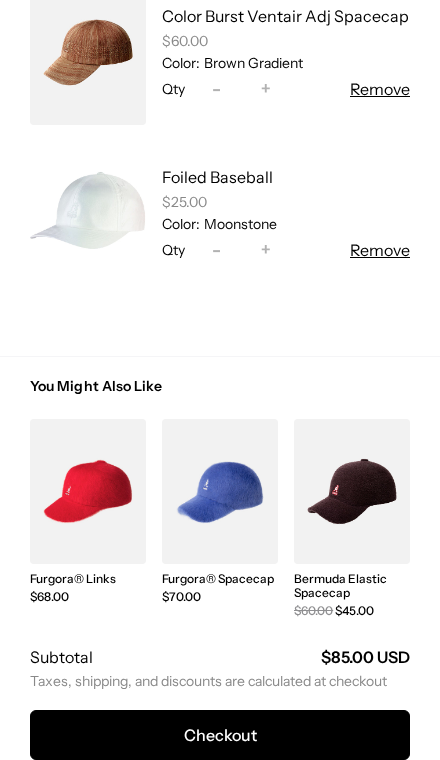 scroll, scrollTop: 144, scrollLeft: 0, axis: vertical 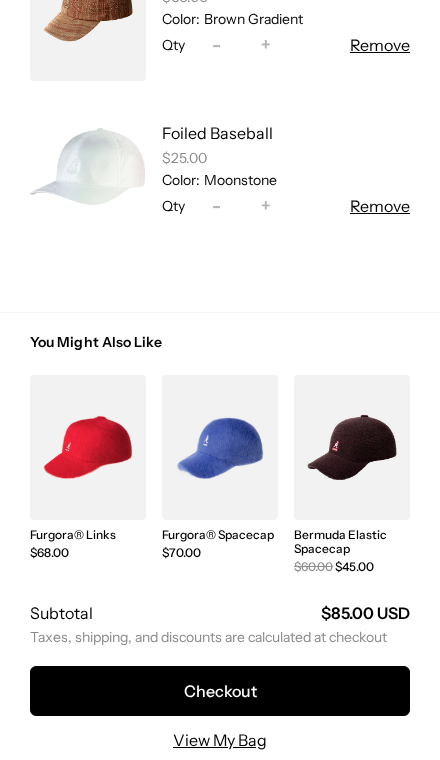 click on "Checkout" at bounding box center (220, 691) 